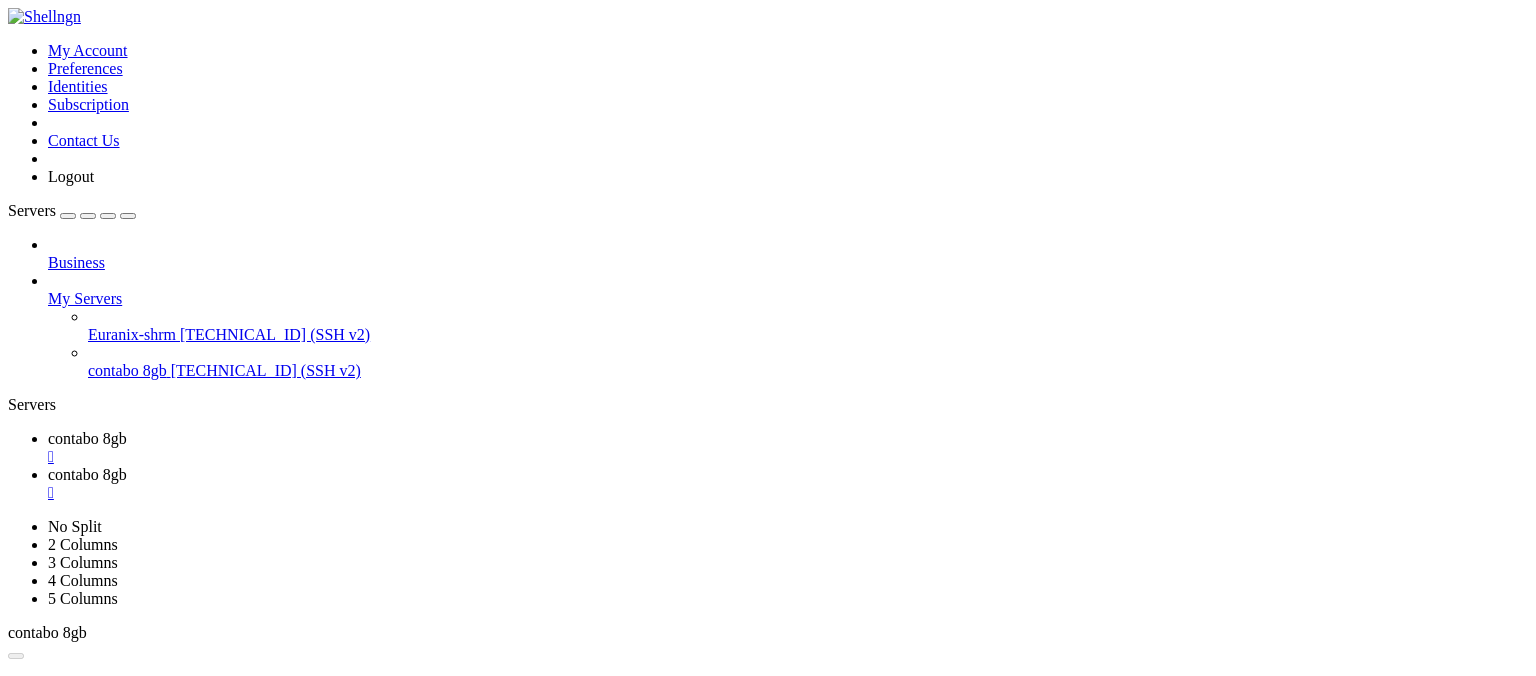scroll, scrollTop: 0, scrollLeft: 0, axis: both 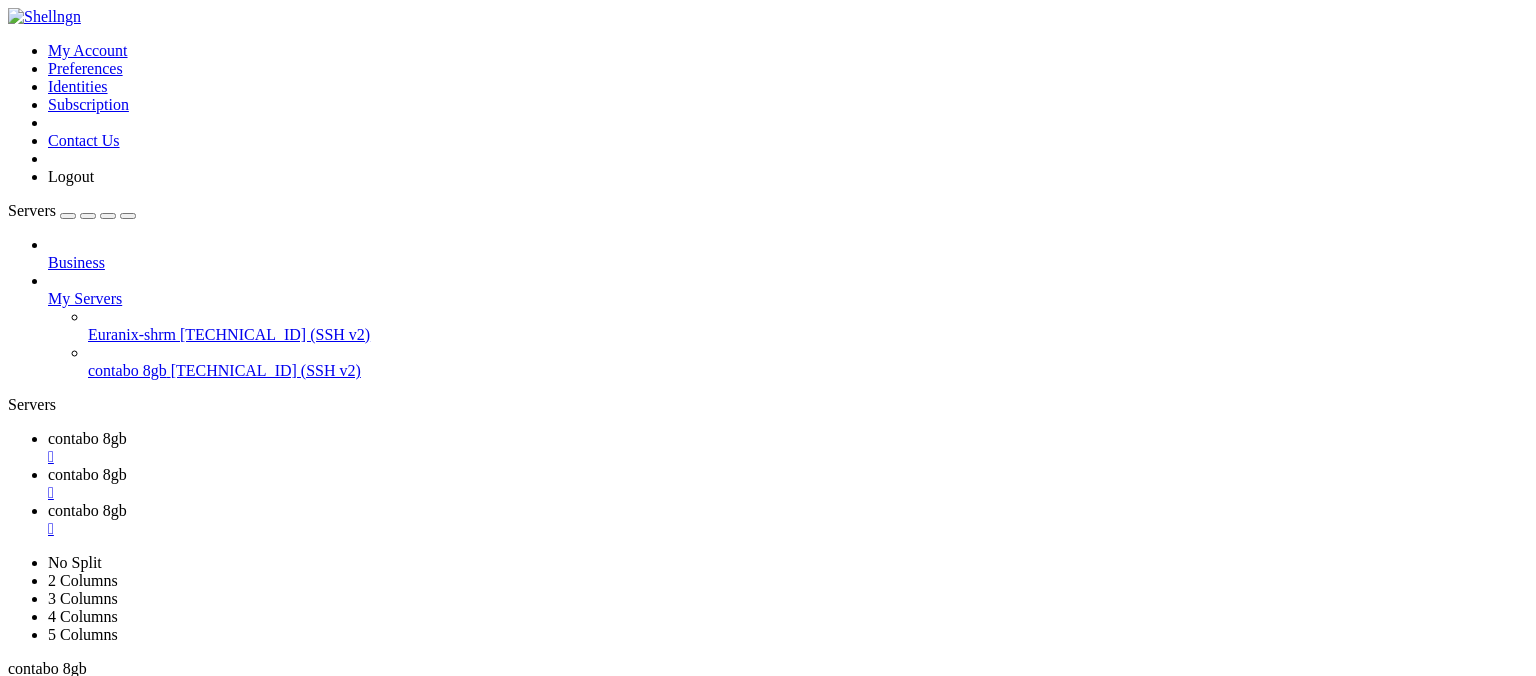 click on "" at bounding box center (788, 457) 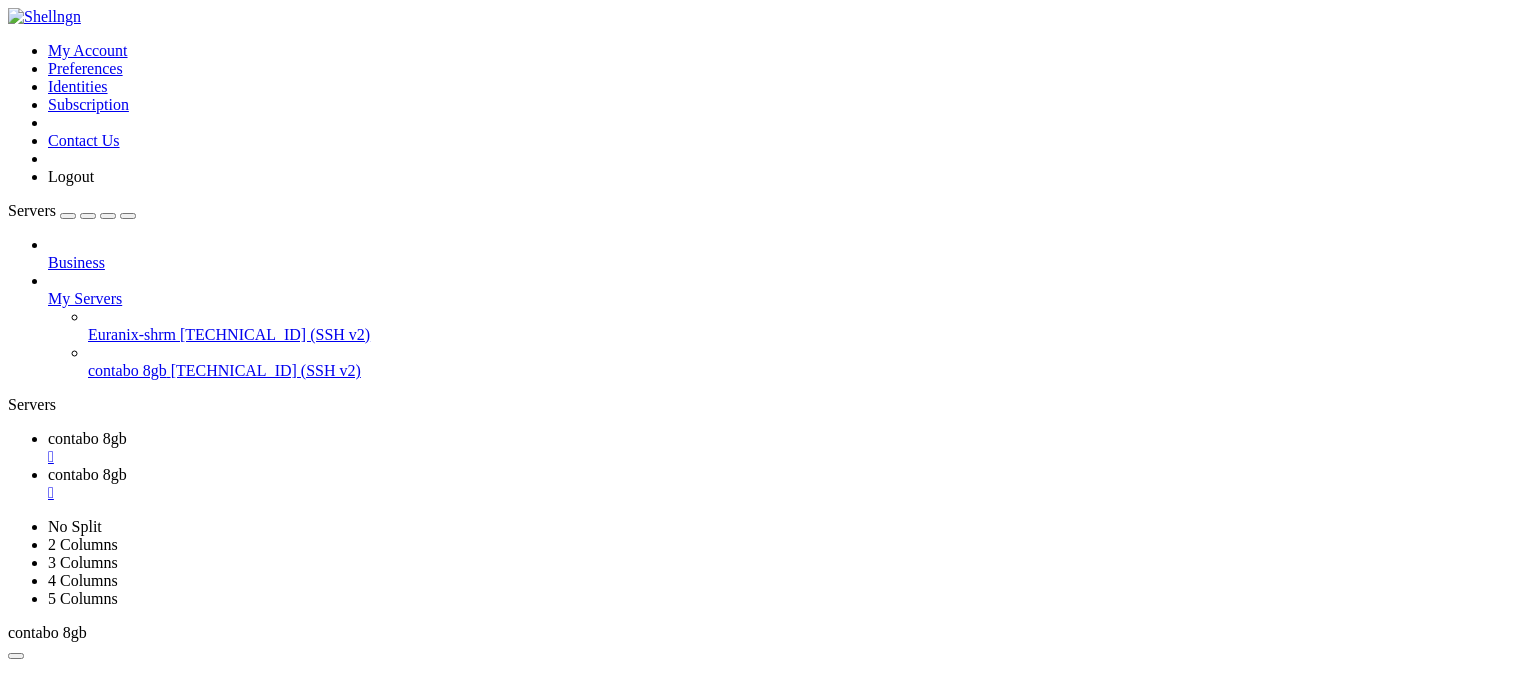 click on "" at bounding box center [788, 457] 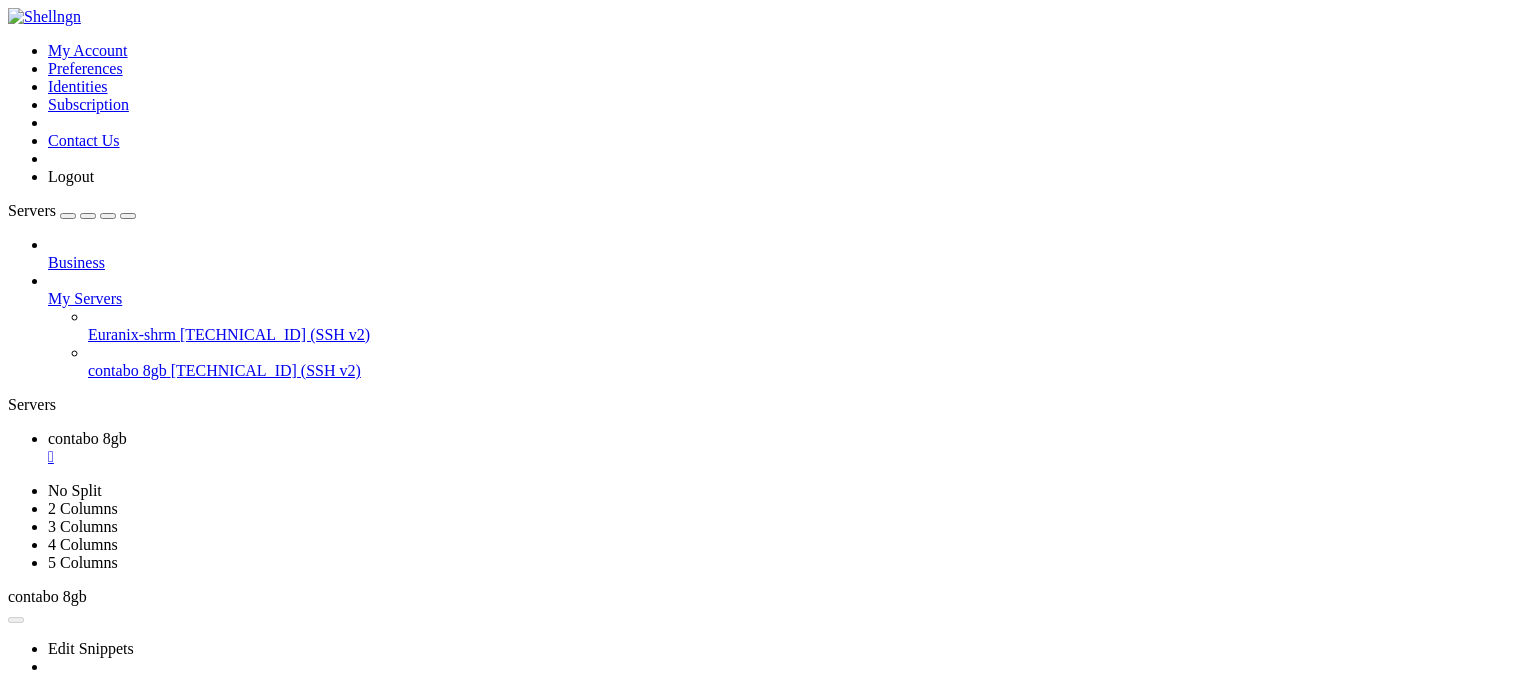 scroll, scrollTop: 150, scrollLeft: 0, axis: vertical 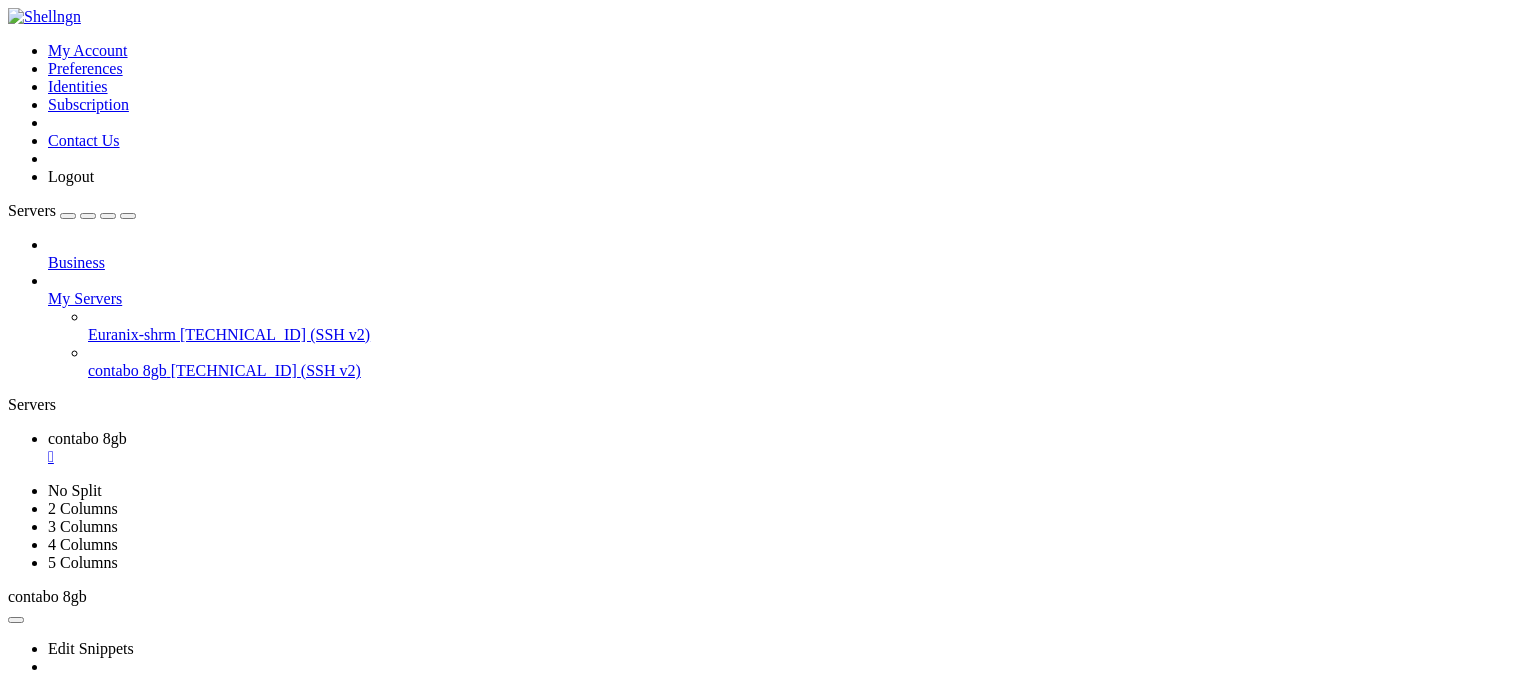 click 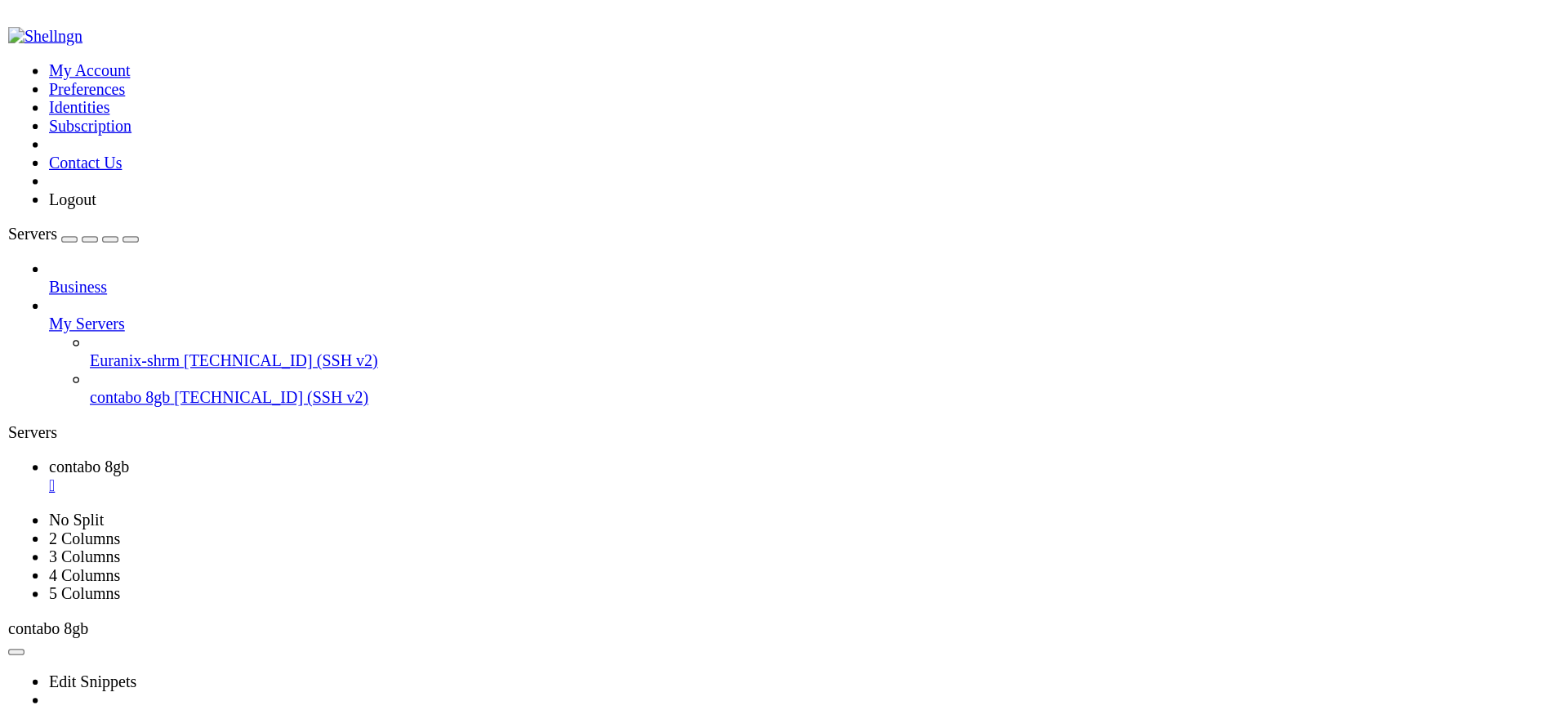 scroll, scrollTop: 285, scrollLeft: 0, axis: vertical 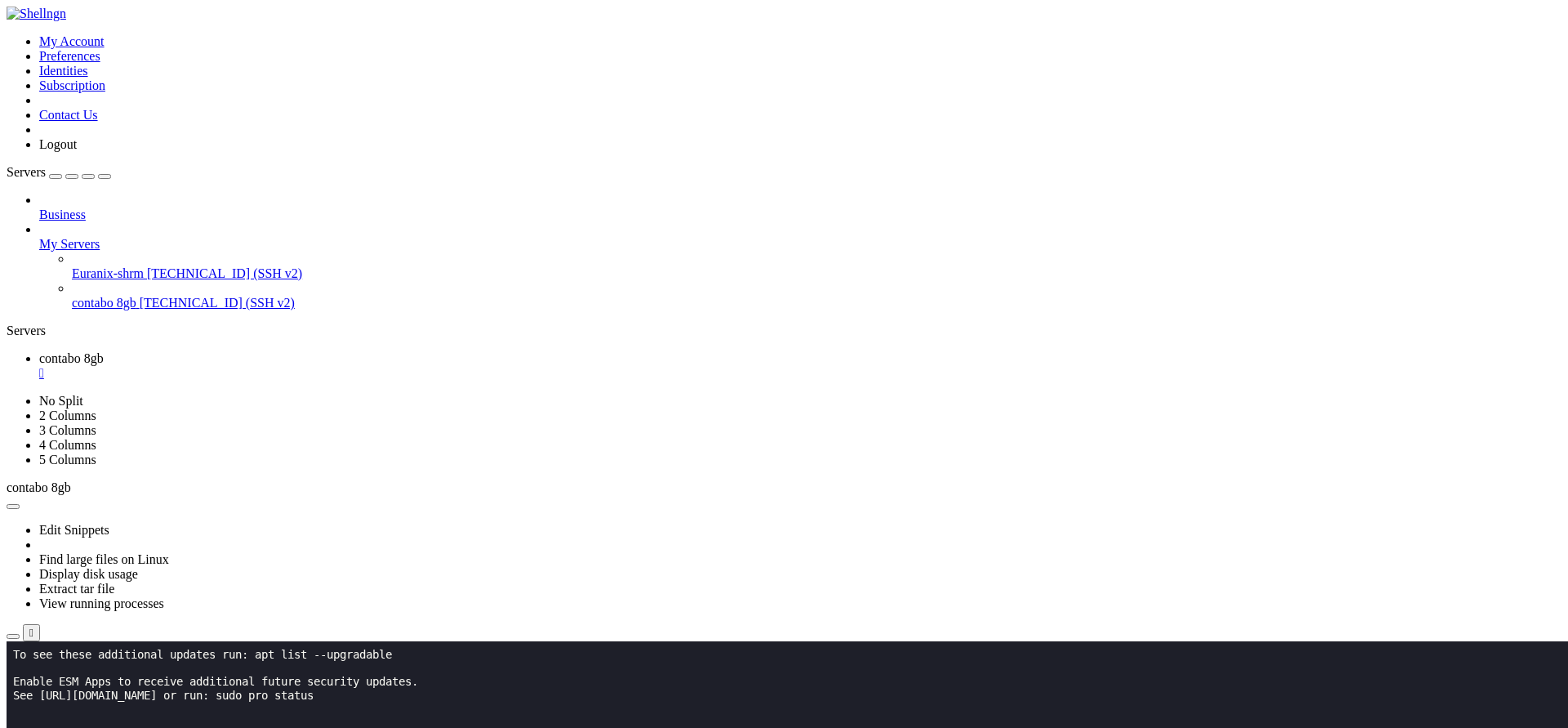 click on "root@email:~# kill -9 1532086" 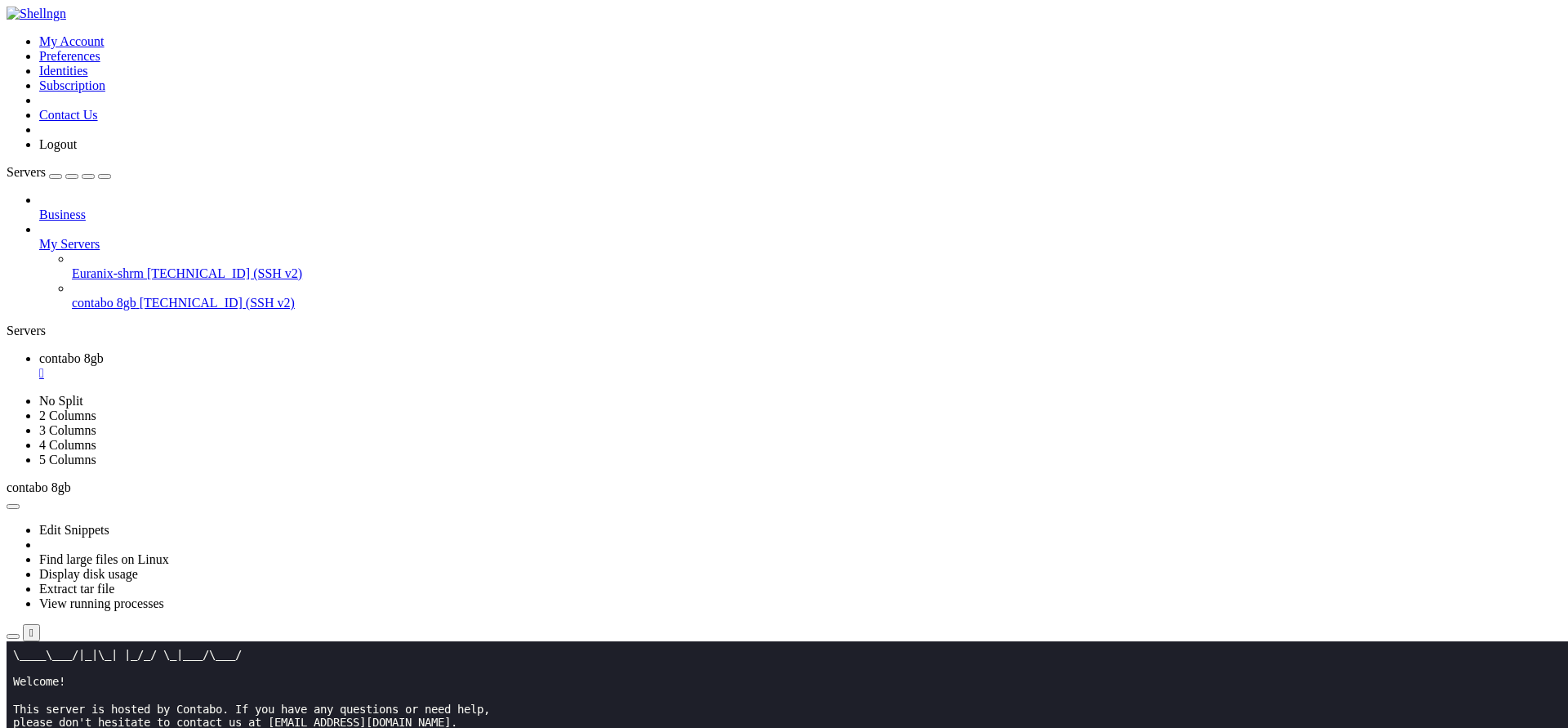 scroll, scrollTop: 435, scrollLeft: 0, axis: vertical 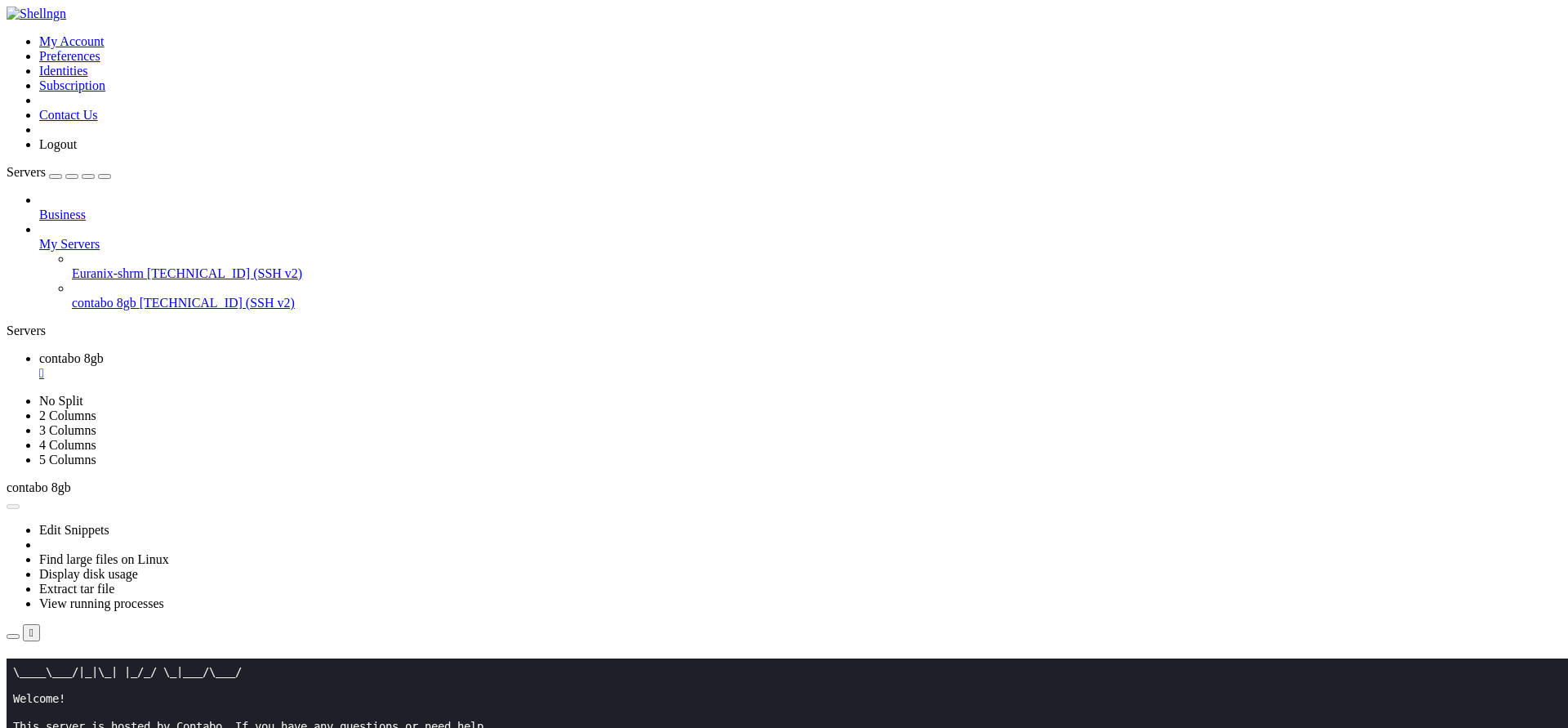 click on "Reconnect" at bounding box center (39, 681) 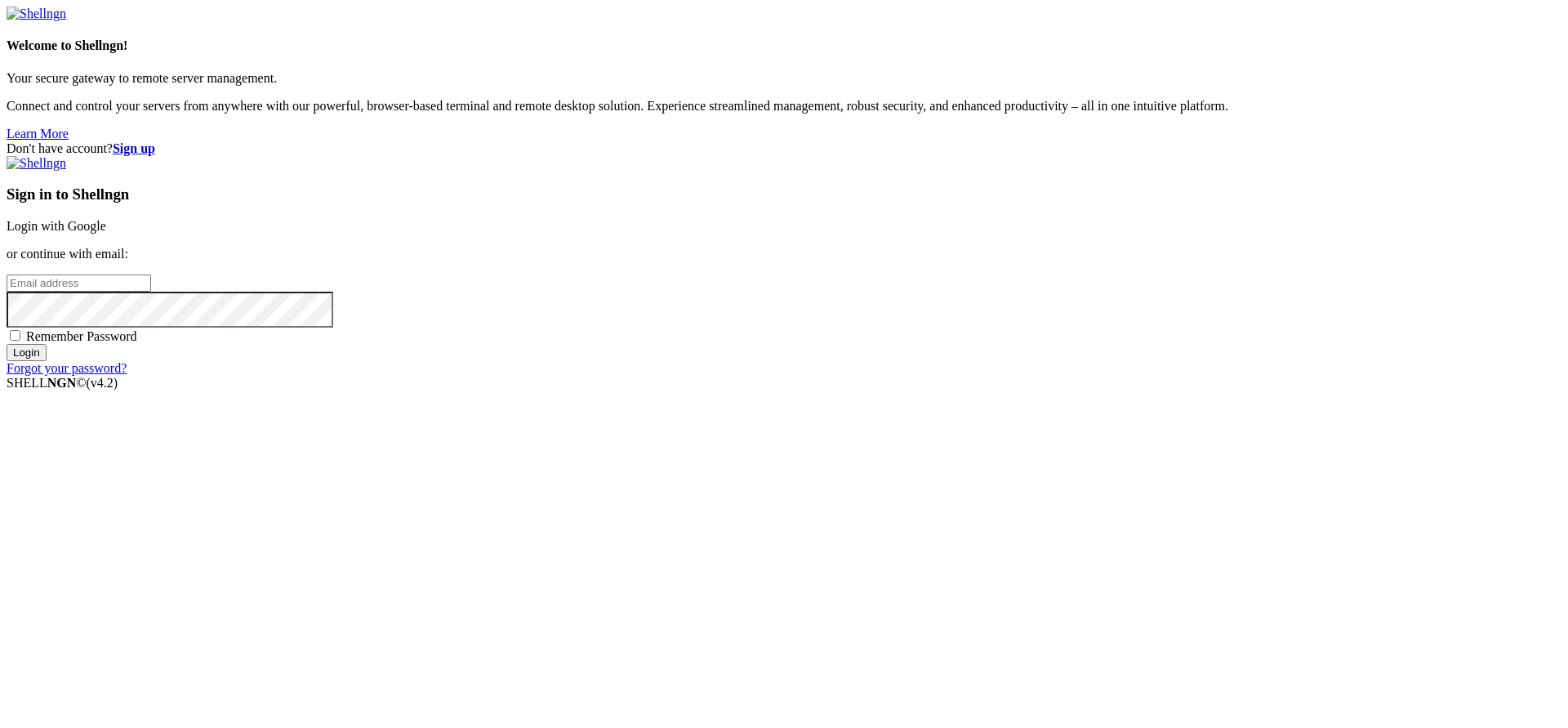 click on "Login with Google" at bounding box center [56, 226] 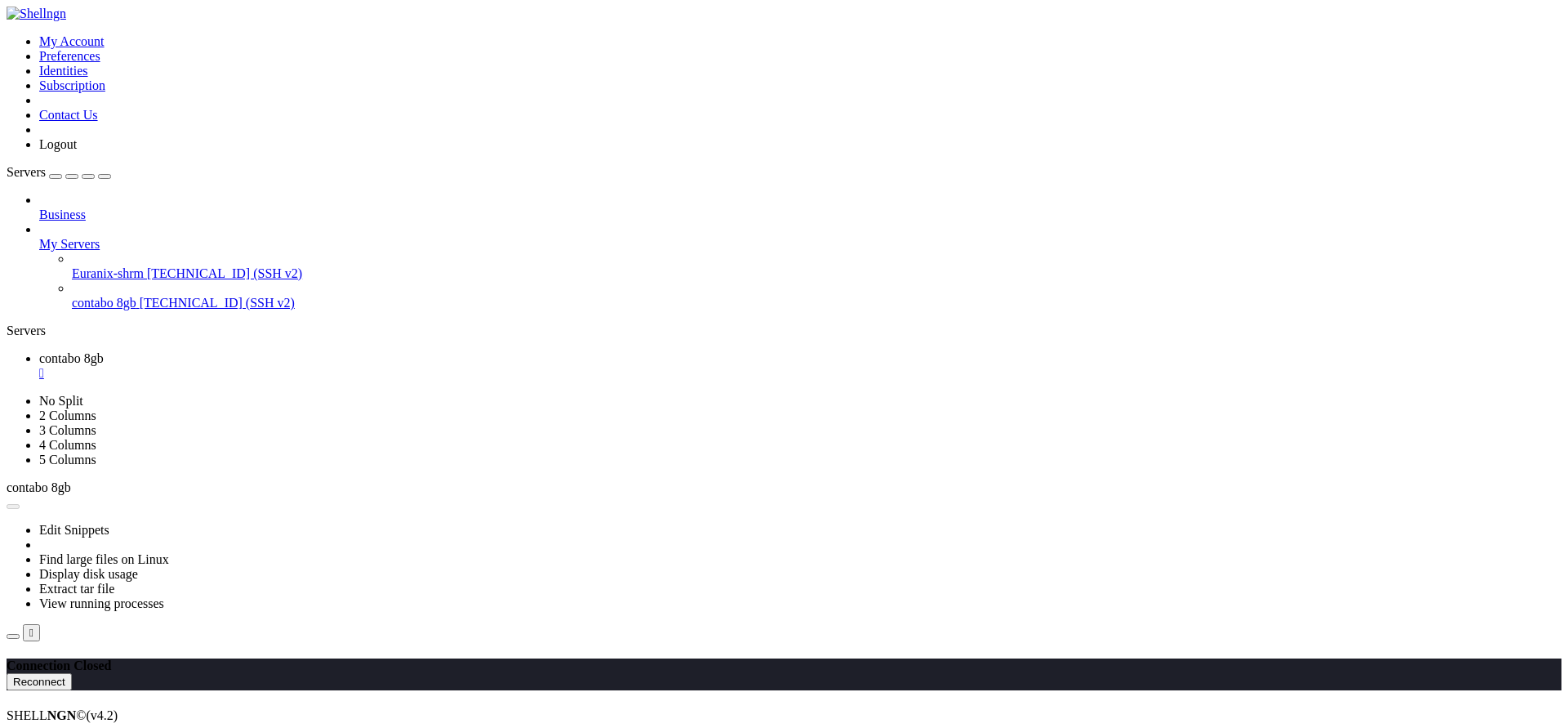 scroll, scrollTop: 0, scrollLeft: 0, axis: both 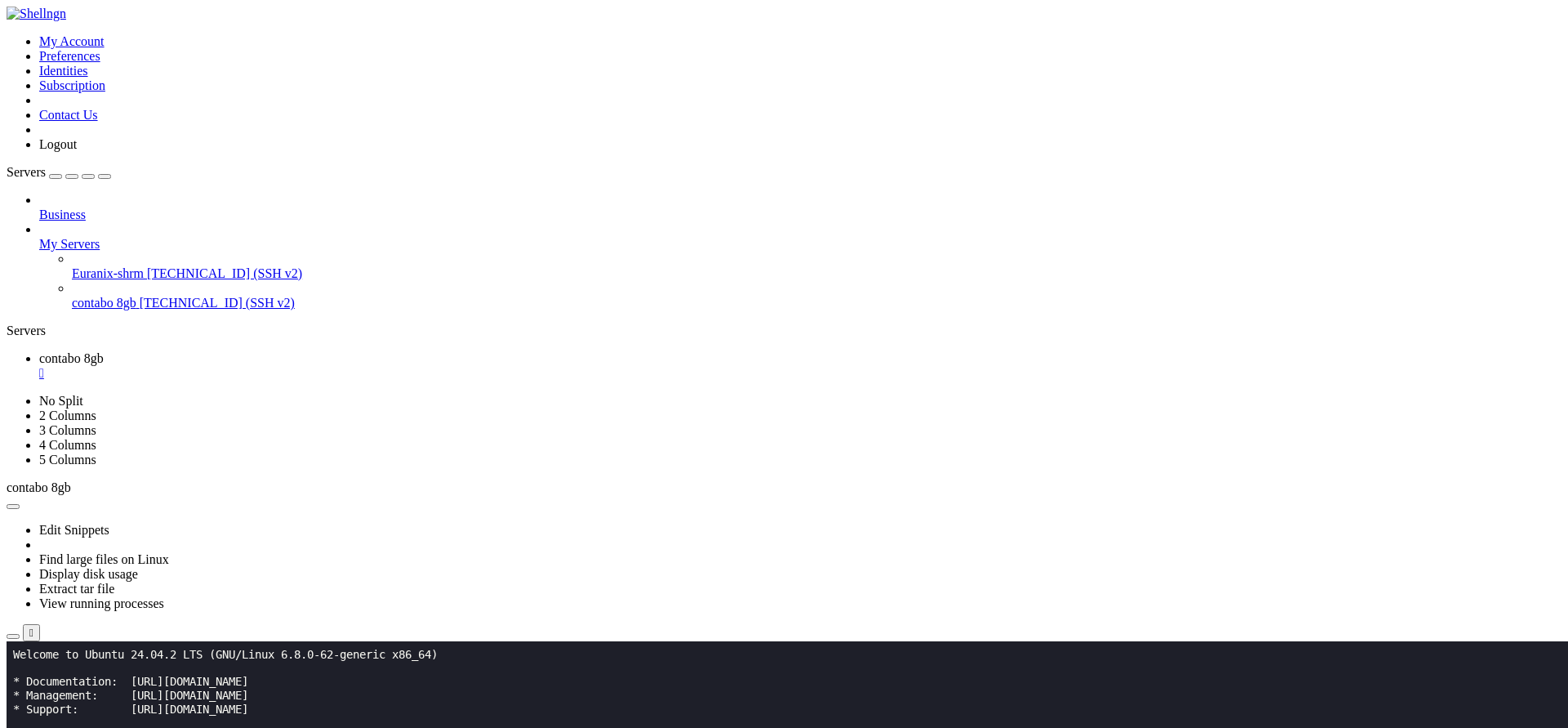 click on "_____" 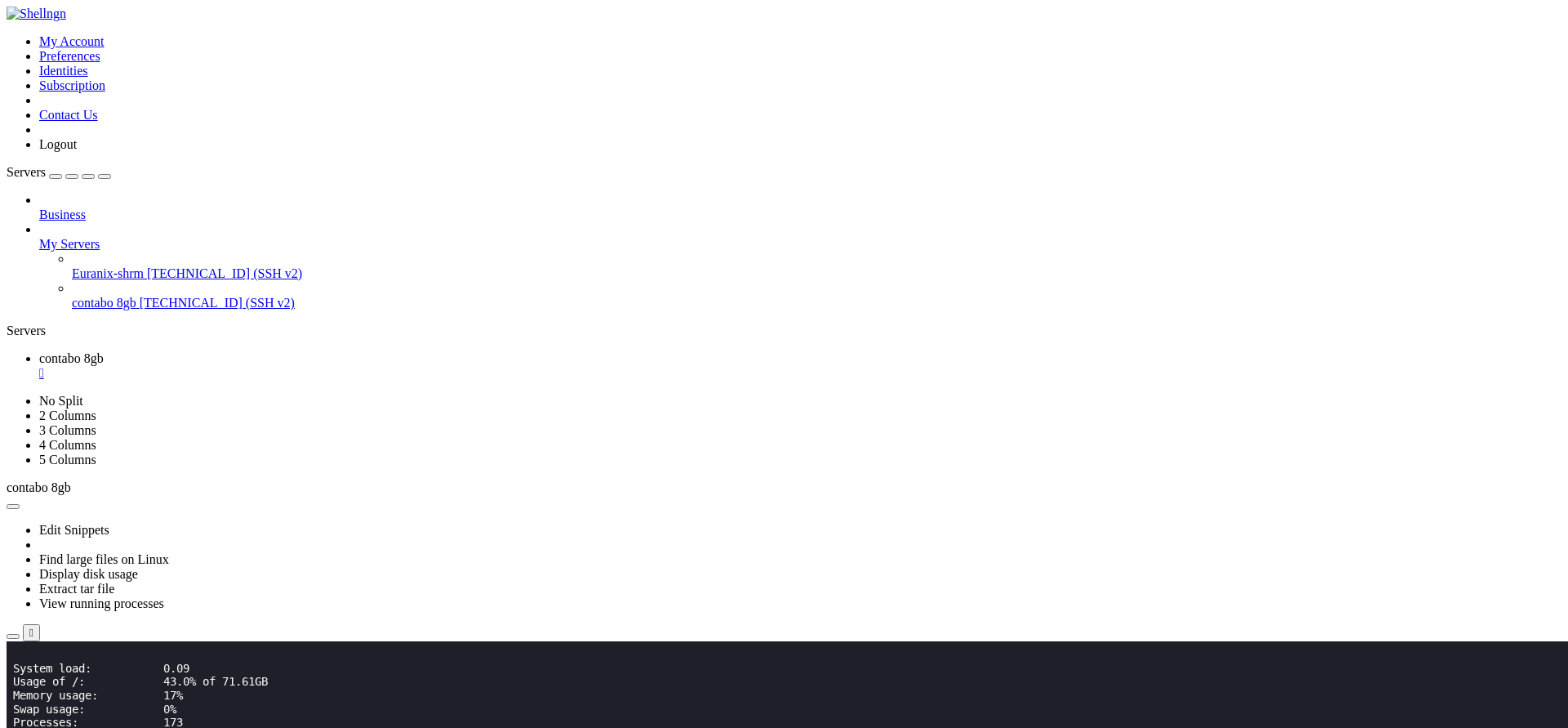 drag, startPoint x: 688, startPoint y: 904, endPoint x: 690, endPoint y: 913, distance: 9.219544 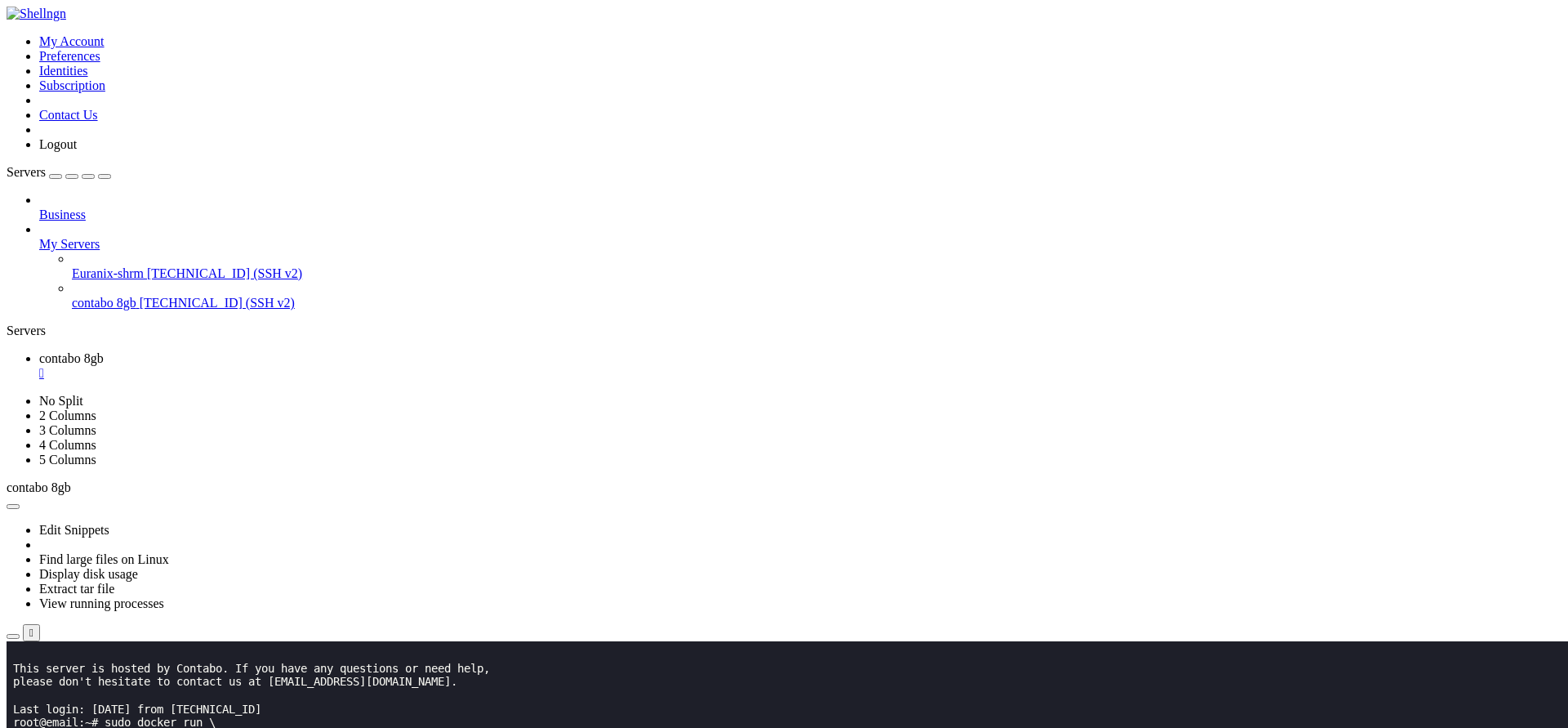 scroll, scrollTop: 910, scrollLeft: 0, axis: vertical 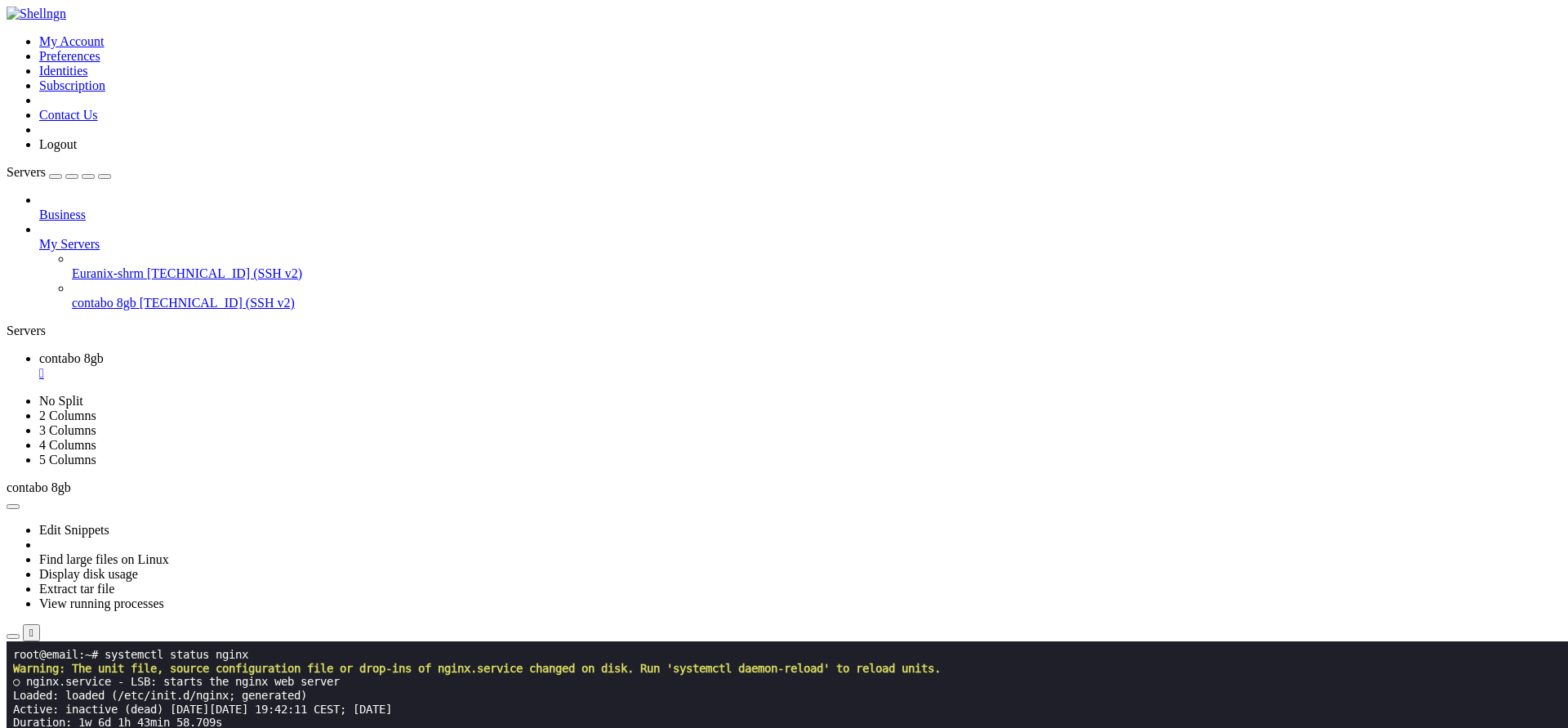 drag, startPoint x: 852, startPoint y: 1238, endPoint x: 16, endPoint y: 1224, distance: 836.1172 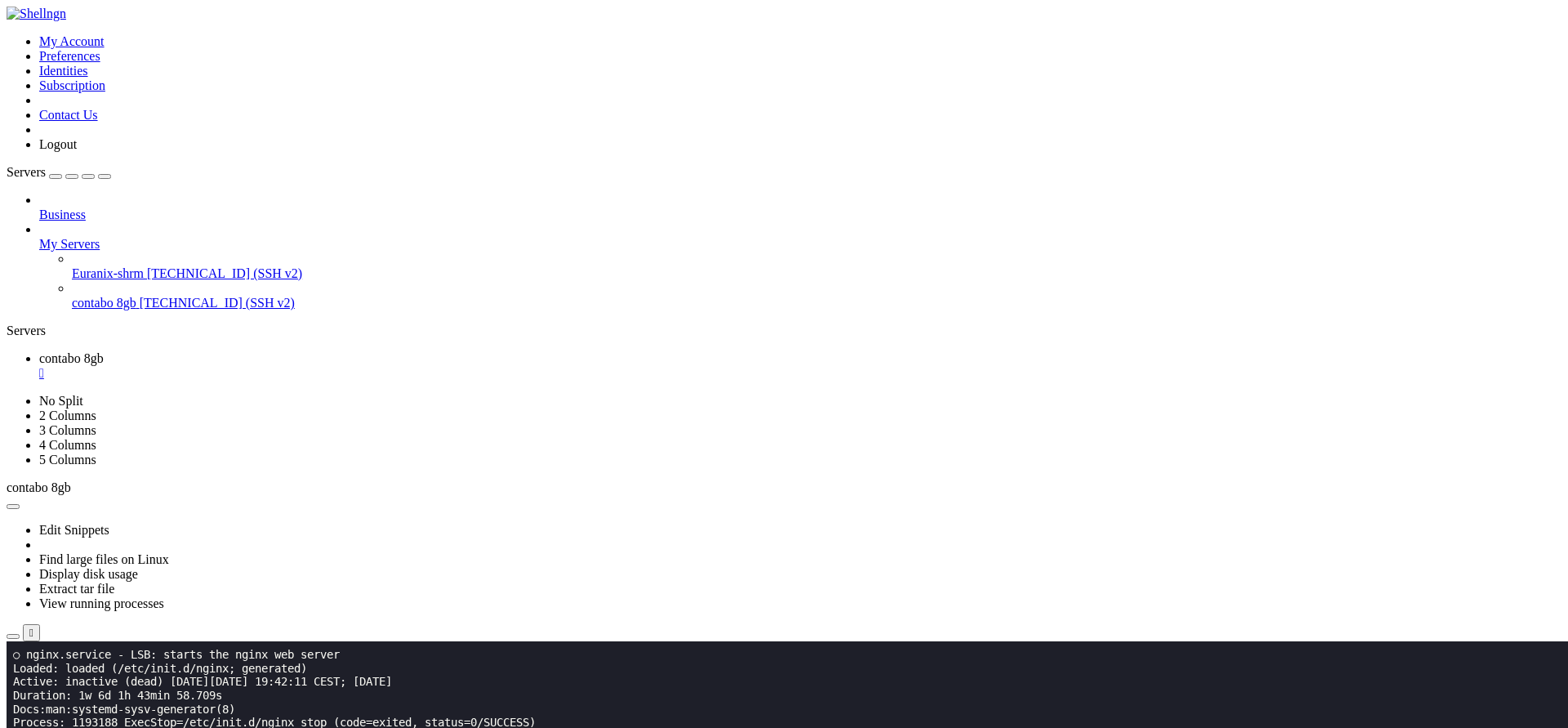 scroll, scrollTop: 1535, scrollLeft: 0, axis: vertical 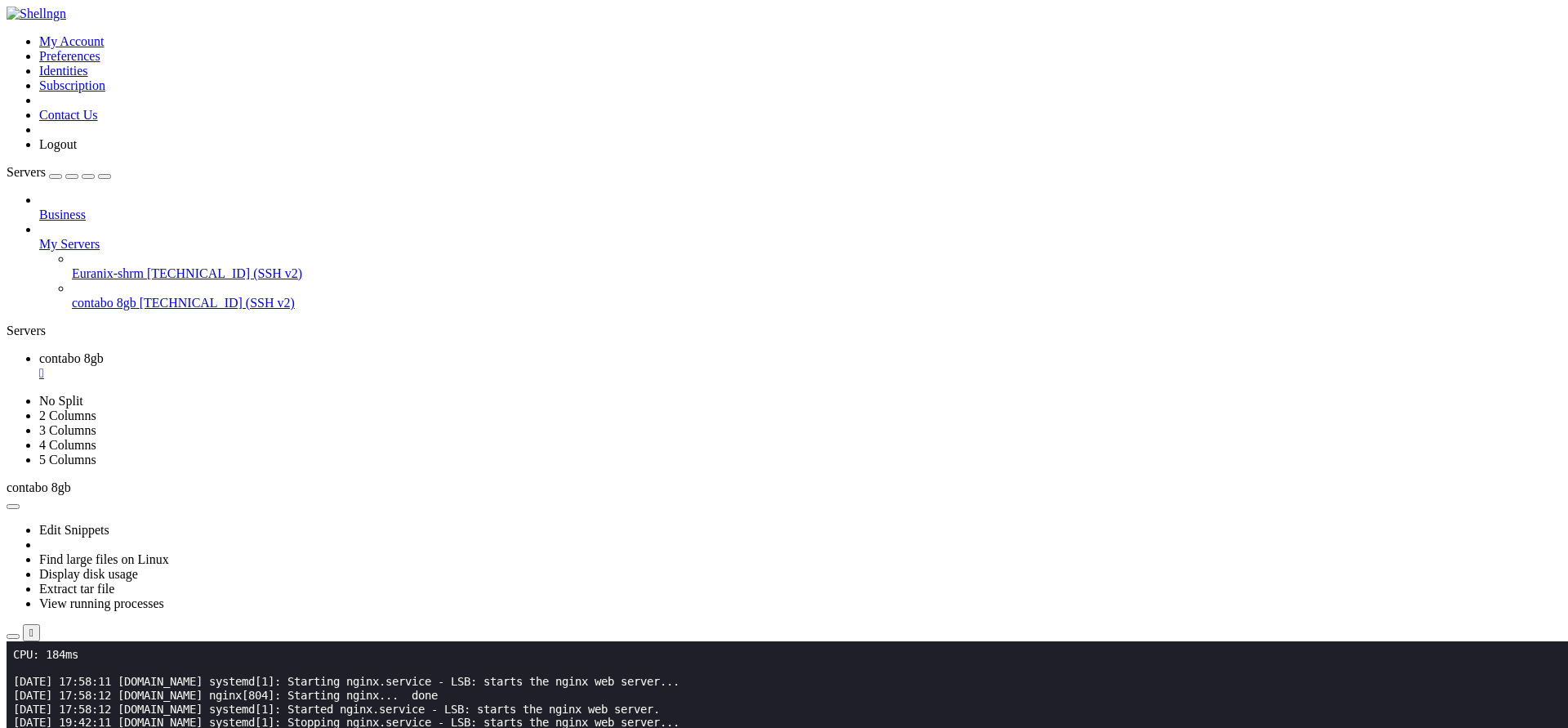 click on "root@email:~# netstat -tuplen | grep 80" 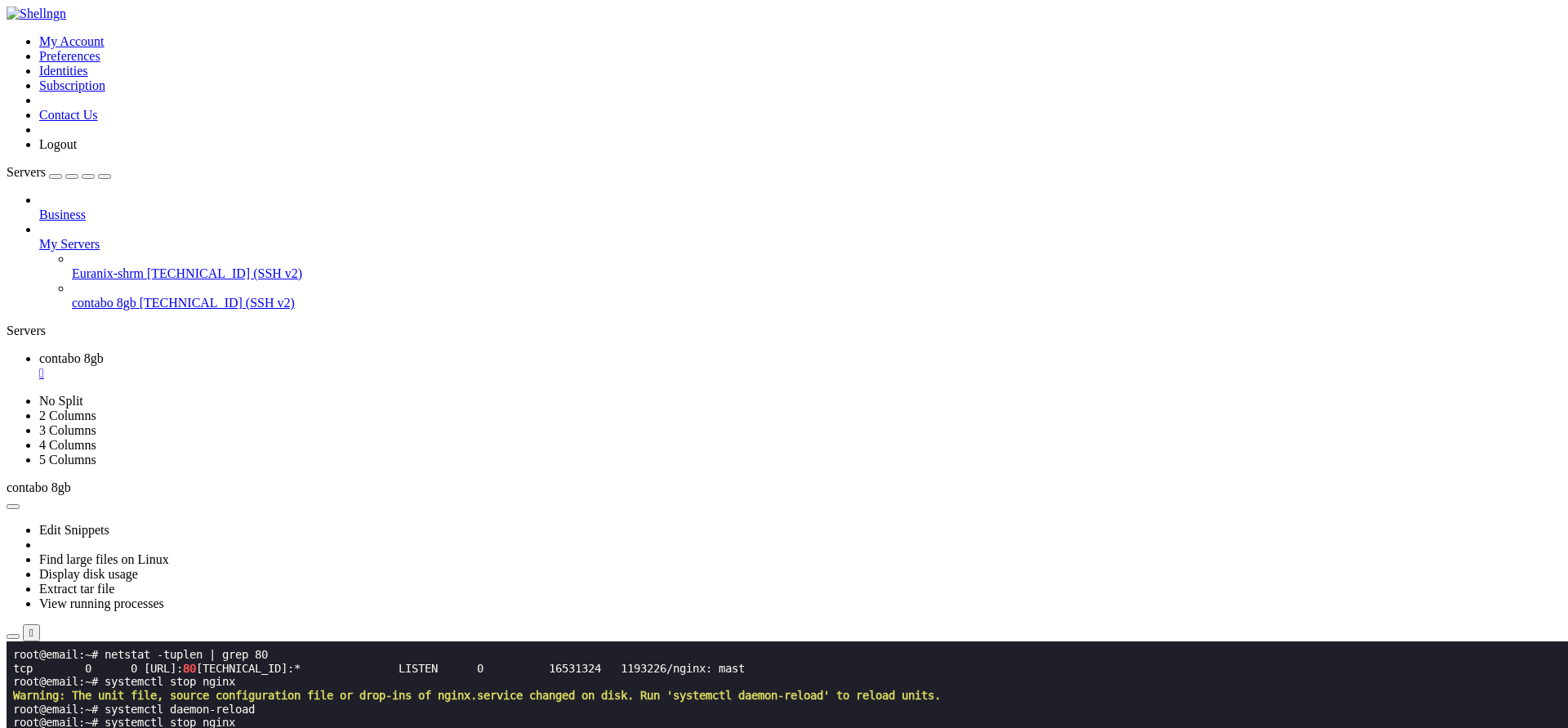 scroll, scrollTop: 1766, scrollLeft: 0, axis: vertical 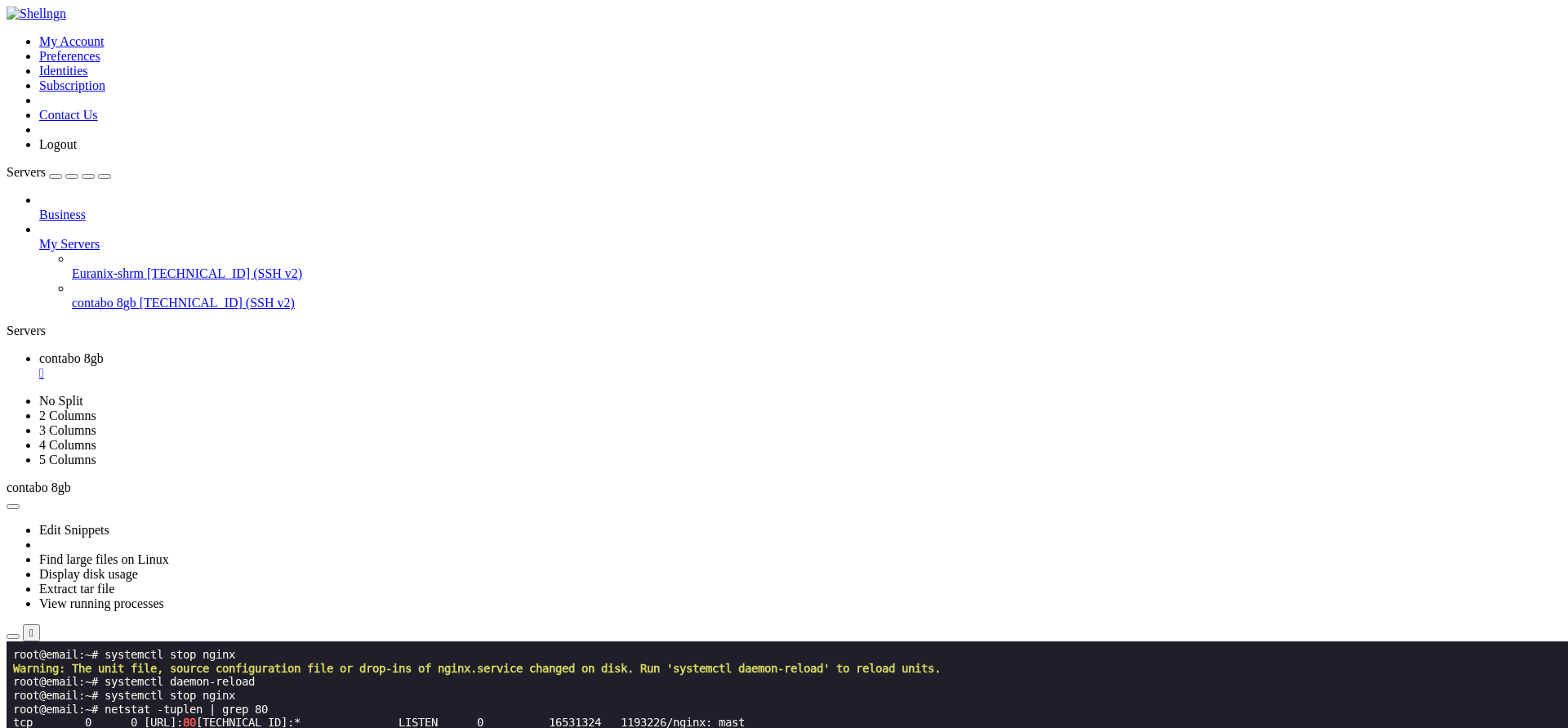 drag, startPoint x: 480, startPoint y: 1183, endPoint x: 15, endPoint y: 1141, distance: 466.89292 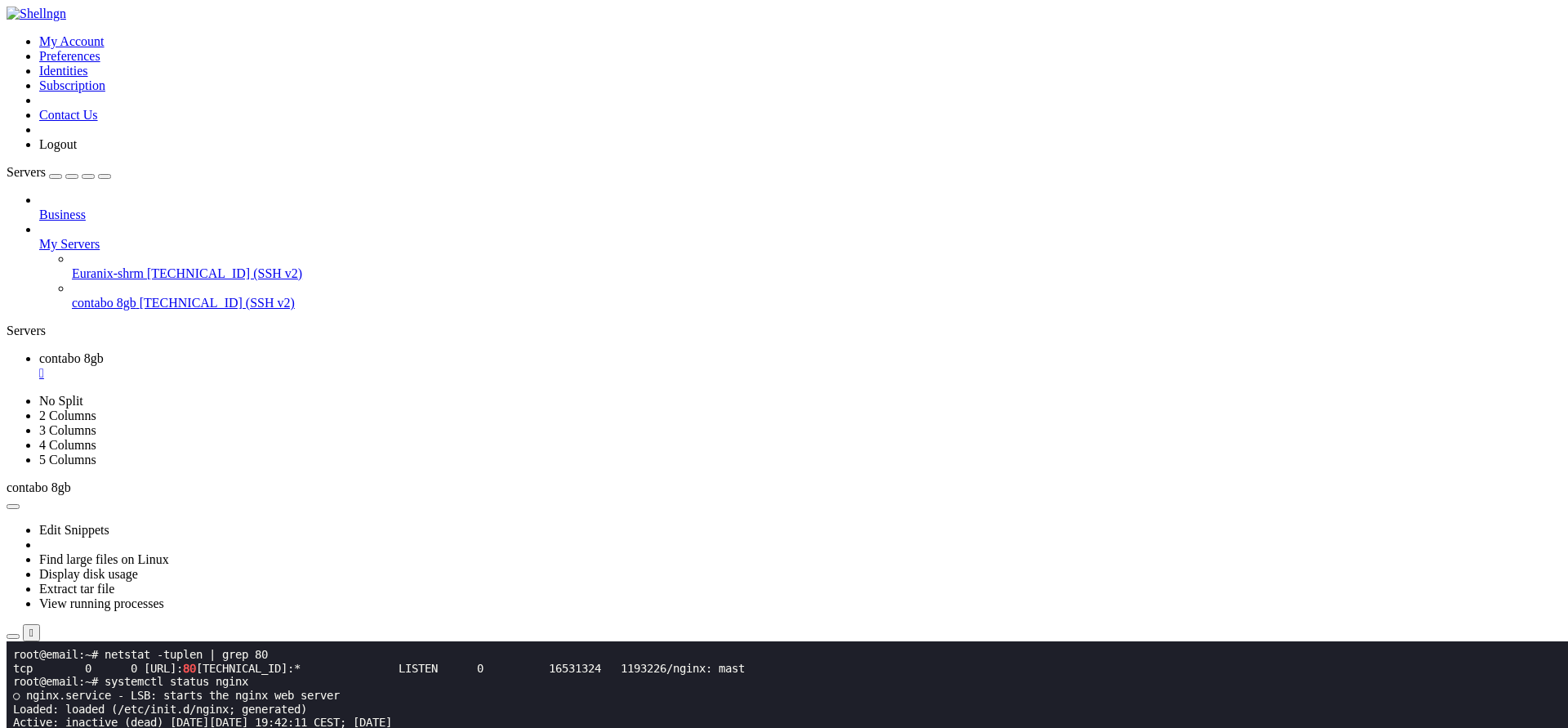 scroll, scrollTop: 1847, scrollLeft: 0, axis: vertical 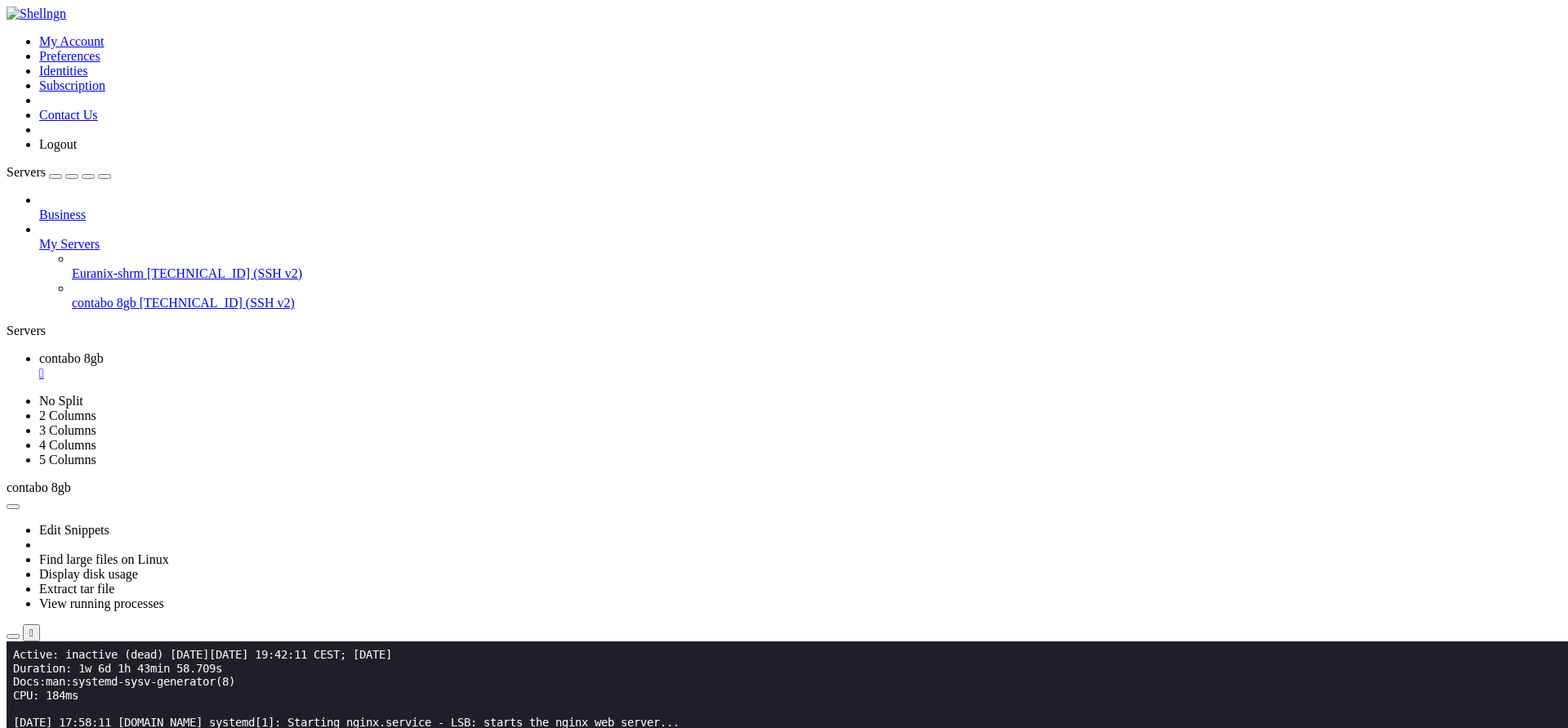 click on "4b768289f6f2   postgres:15                                    "docker-entrypoint.s…"   [DATE]      Exited (0) 40 minutes ago             spring-rabbitmq-poc-postgres-1" 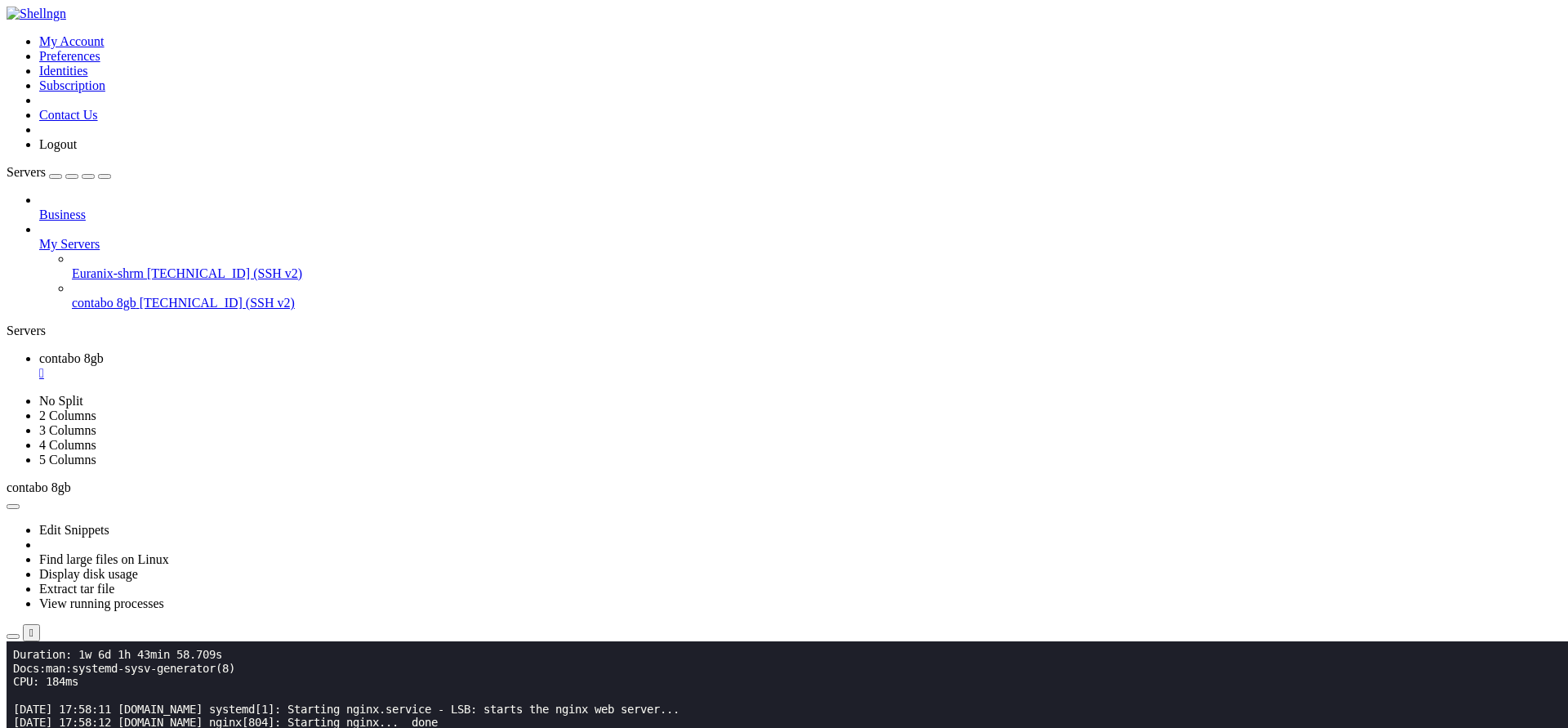 scroll, scrollTop: 1943, scrollLeft: 0, axis: vertical 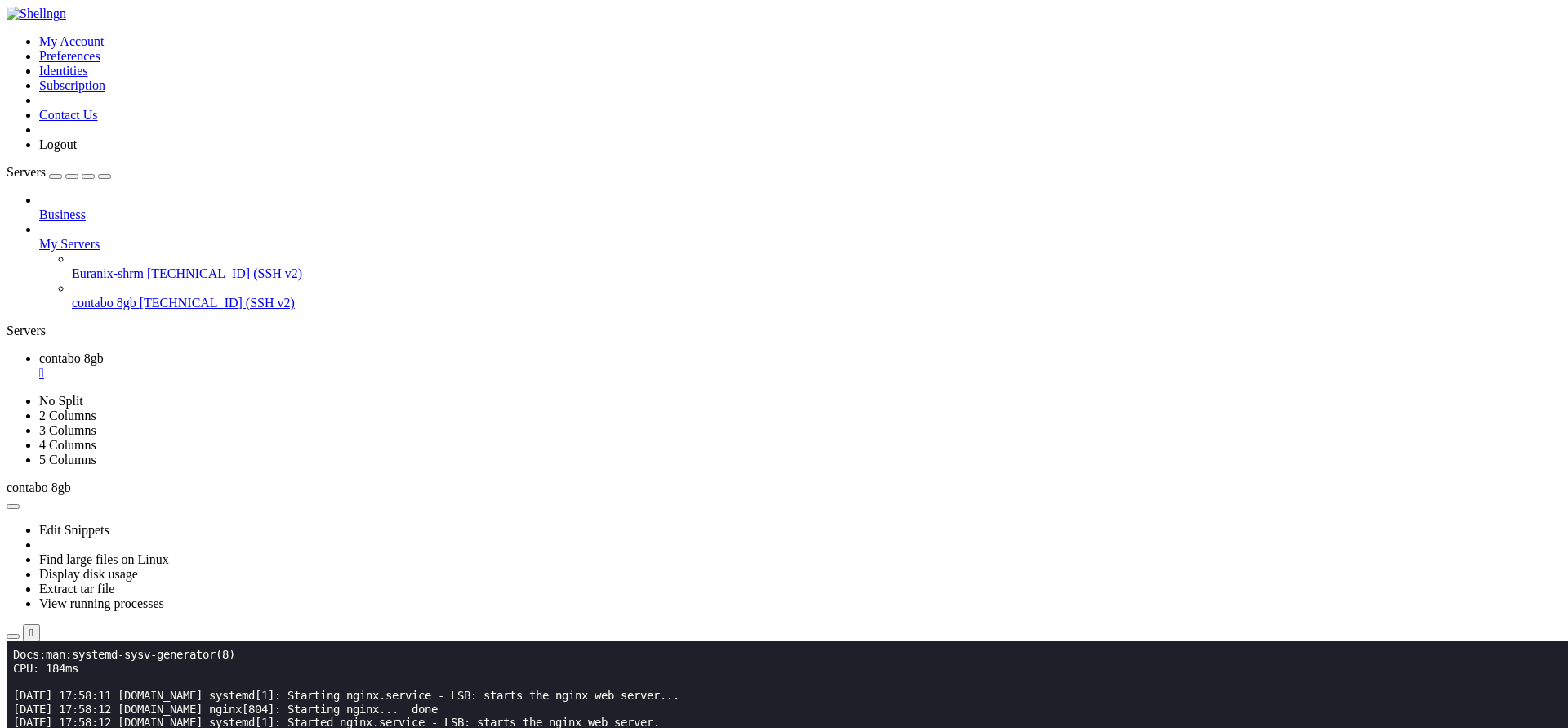 click on "root@email:~#" 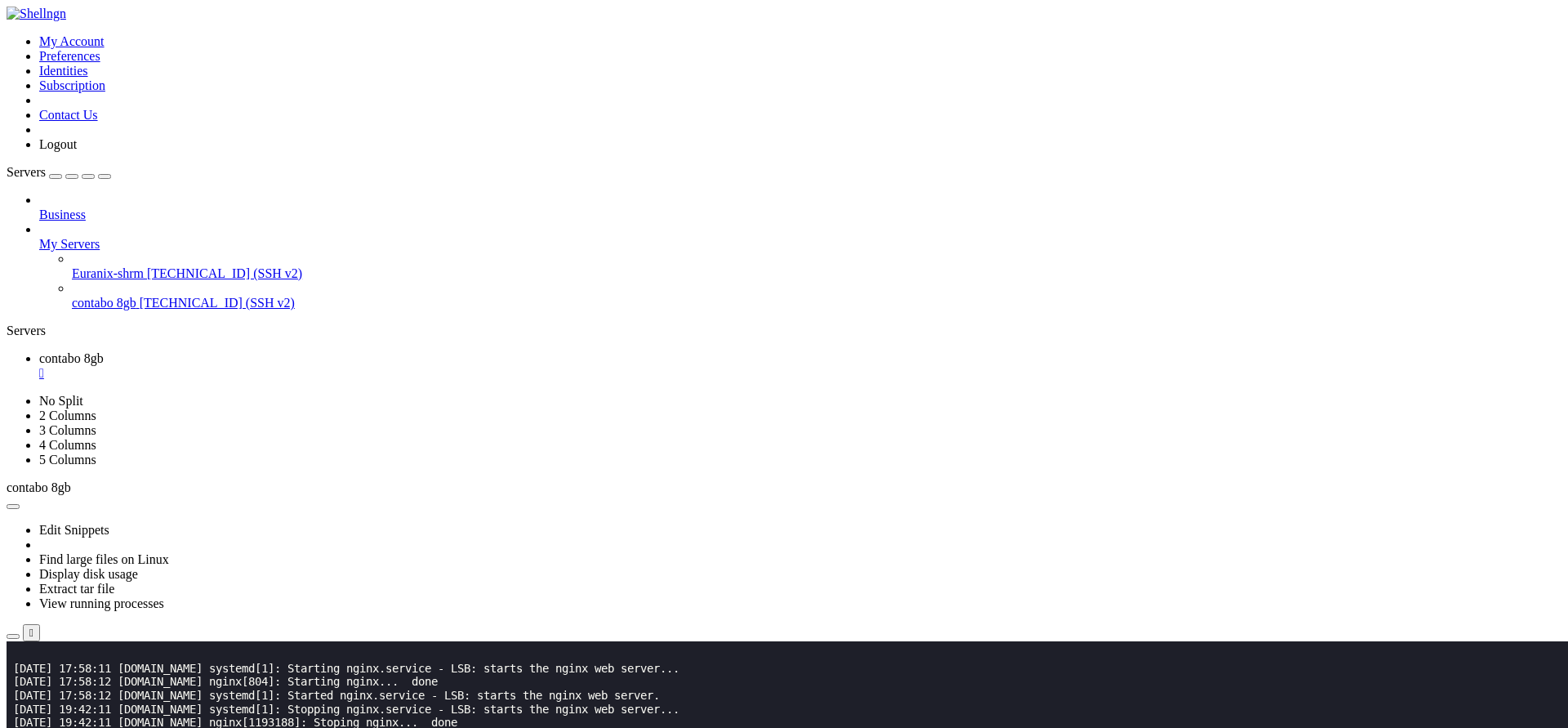 scroll, scrollTop: 1970, scrollLeft: 0, axis: vertical 